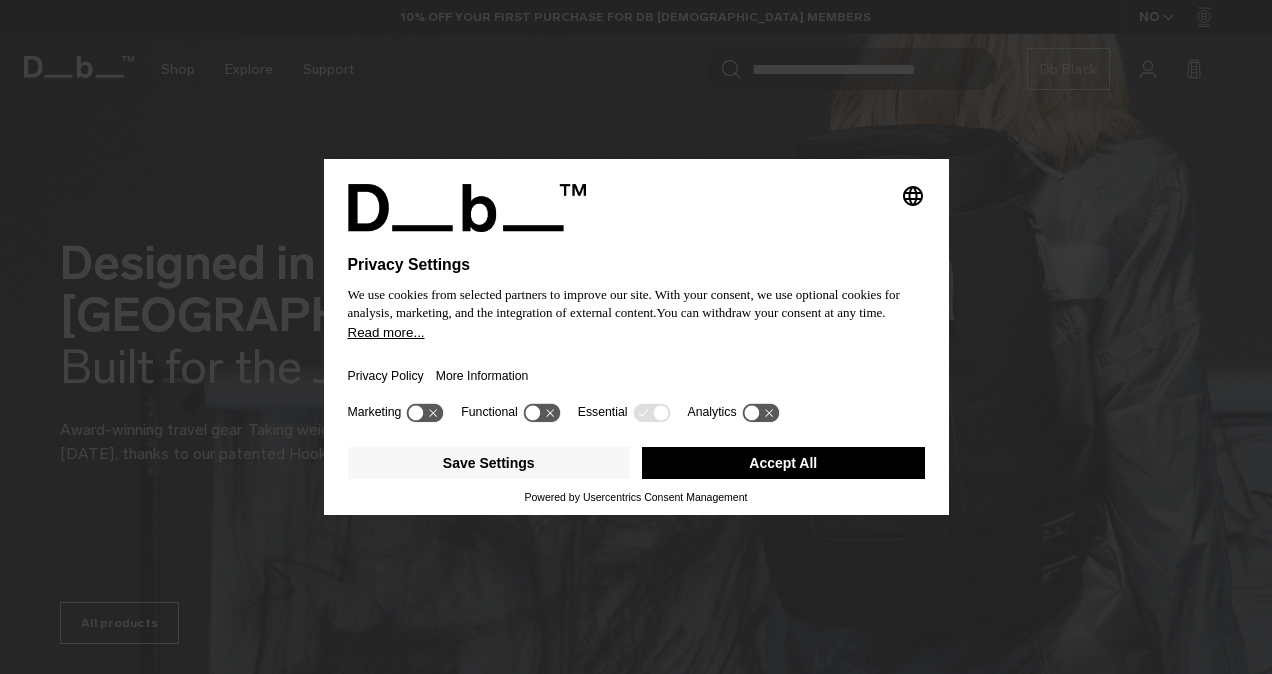 scroll, scrollTop: 0, scrollLeft: 0, axis: both 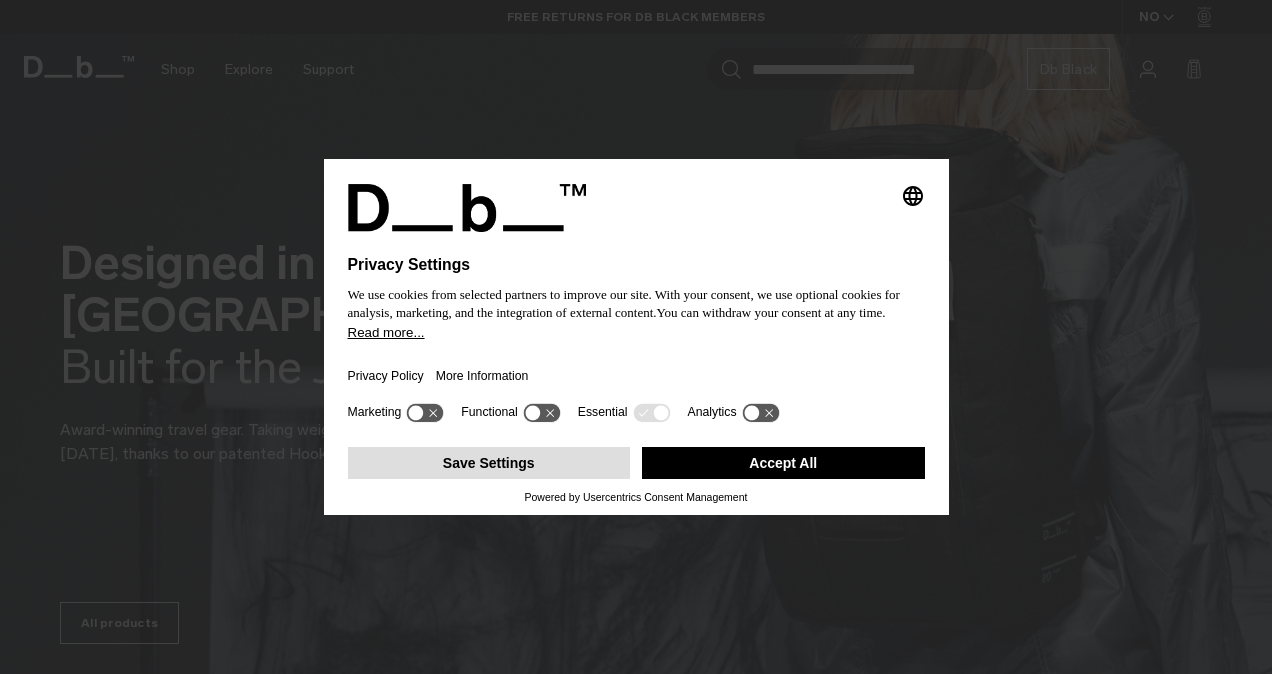 click on "Save Settings" at bounding box center [489, 463] 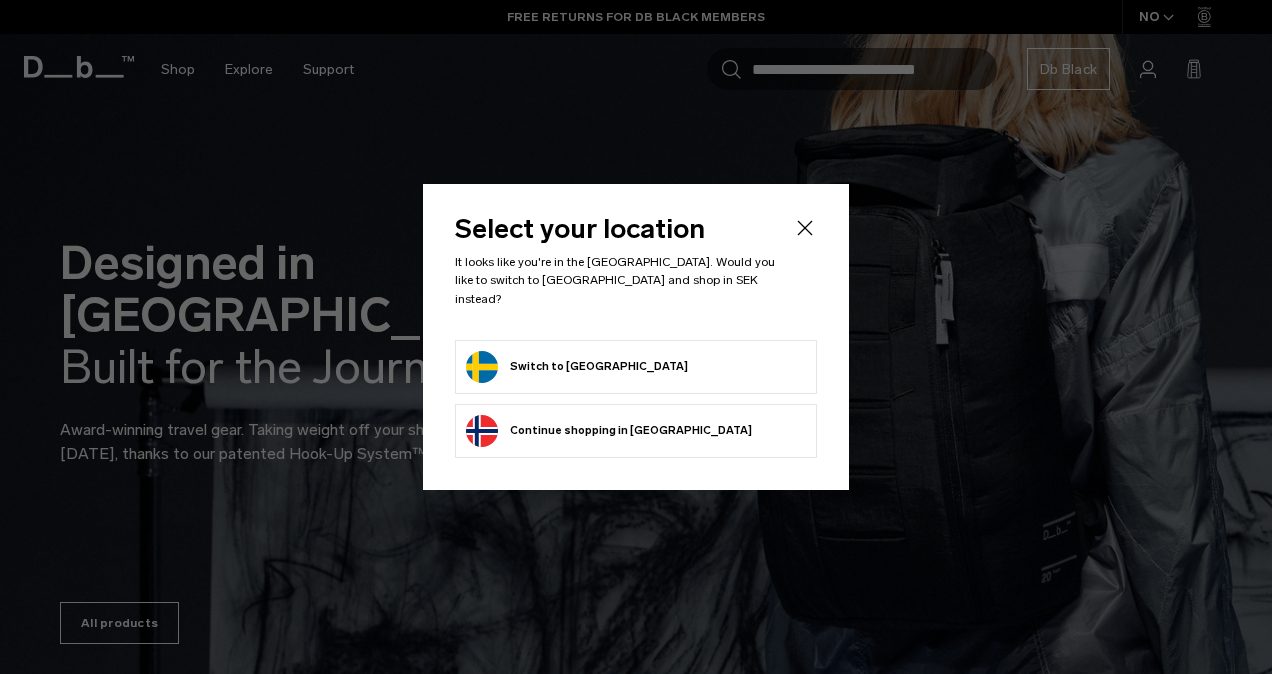 click on "Switch to Sweden" at bounding box center [577, 367] 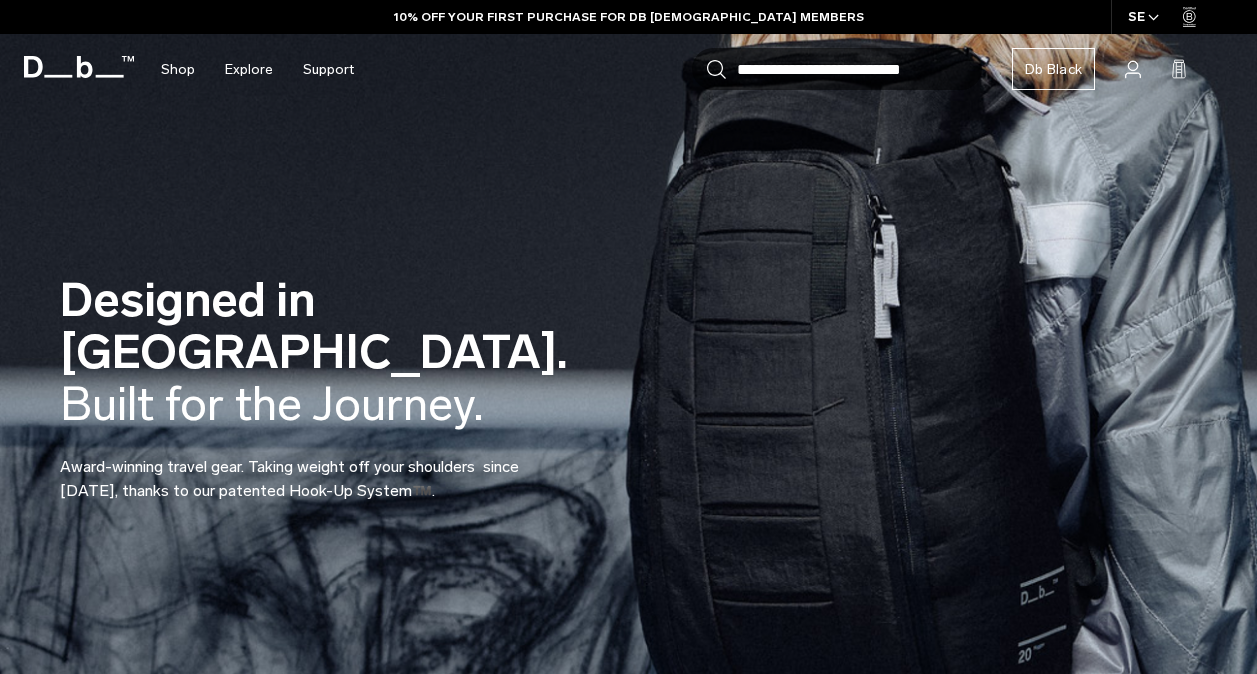 scroll, scrollTop: 0, scrollLeft: 0, axis: both 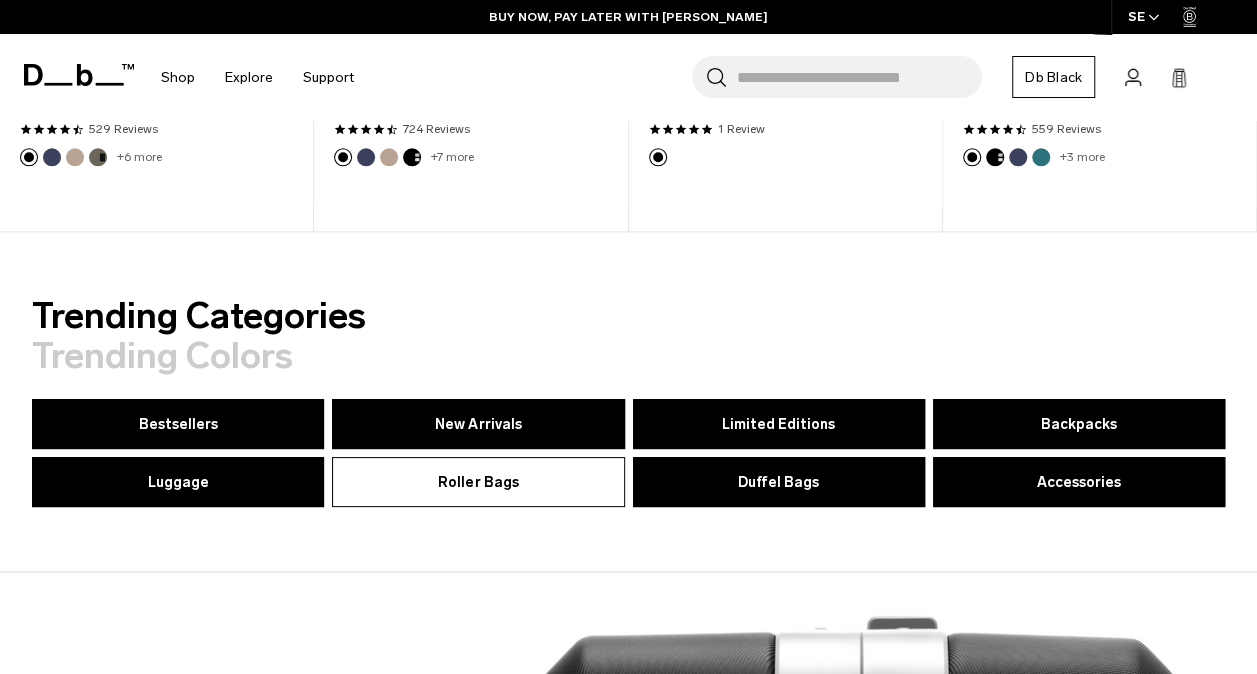 click on "Roller Bags" at bounding box center [478, 482] 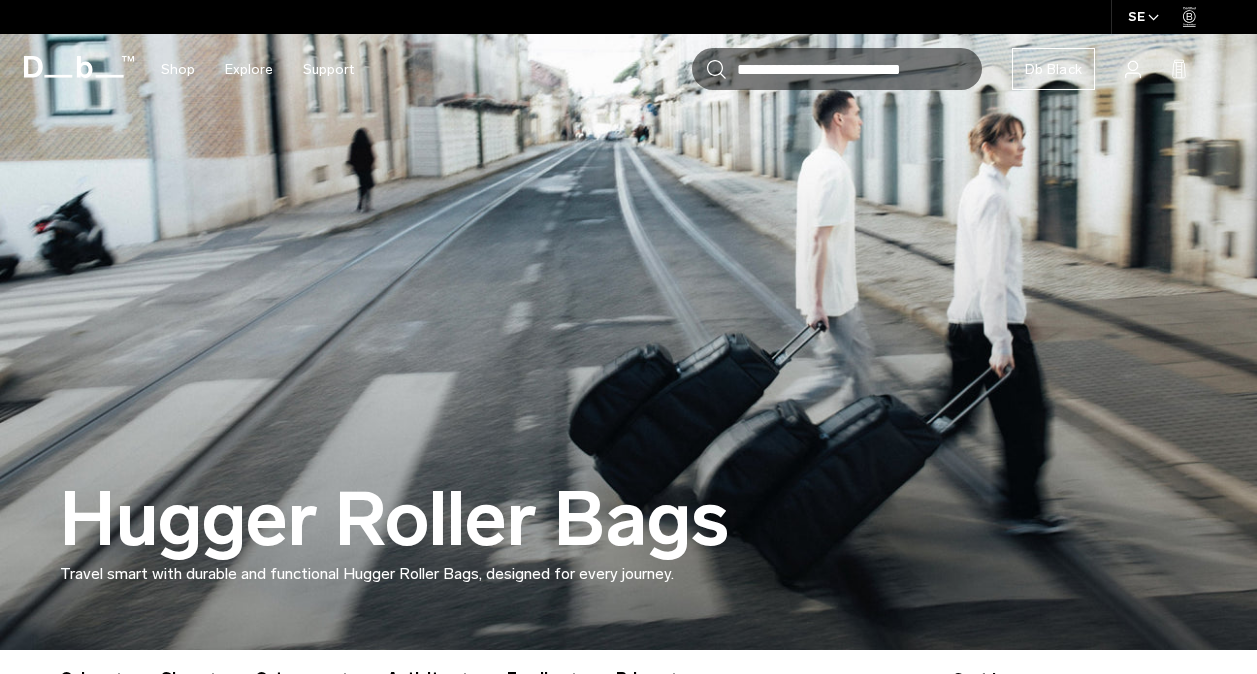 scroll, scrollTop: 24, scrollLeft: 0, axis: vertical 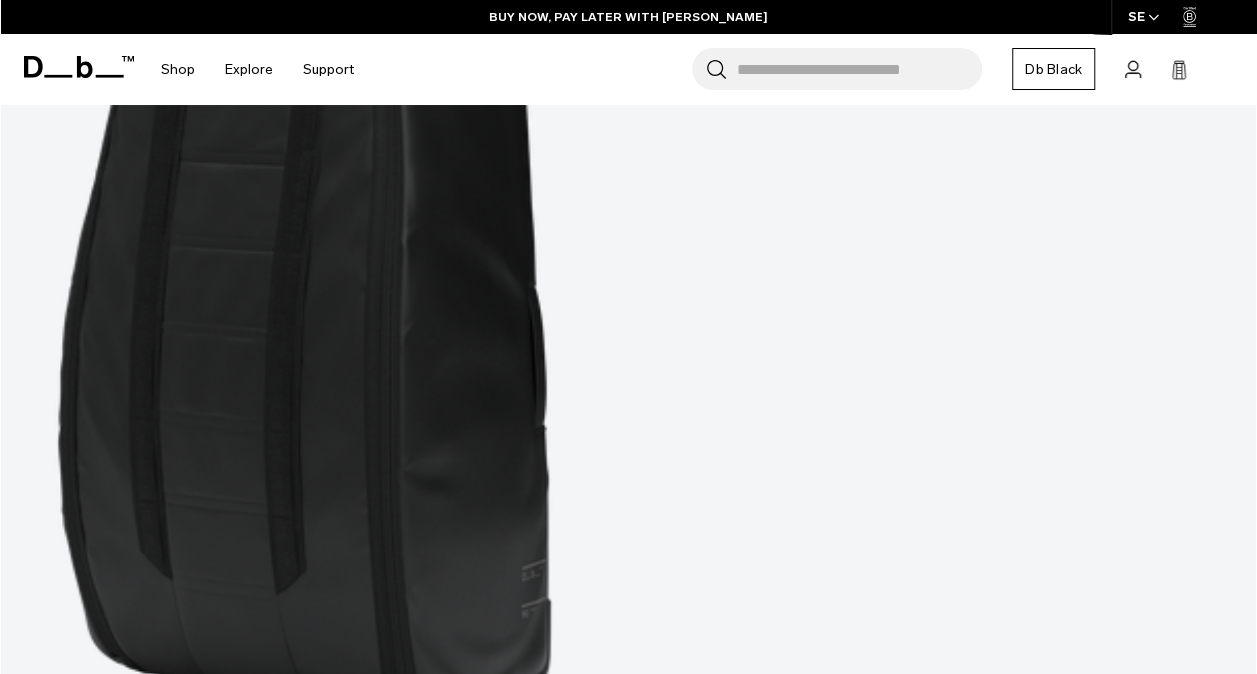 click at bounding box center [628, 7951] 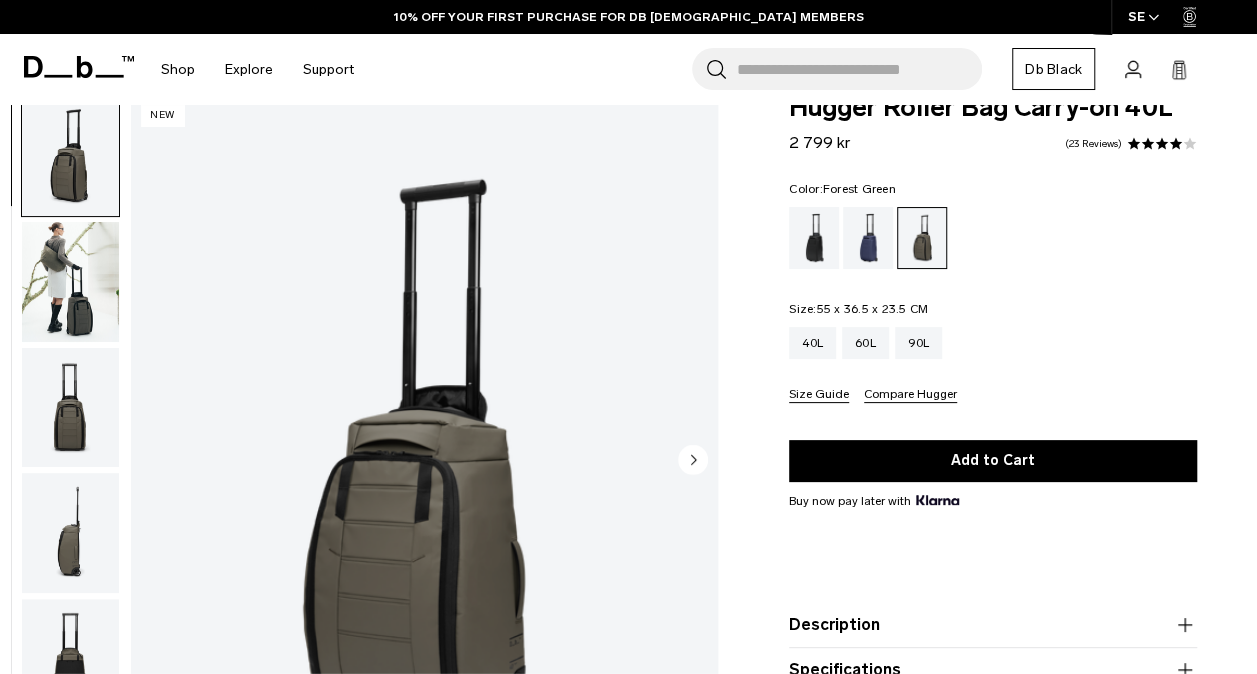 scroll, scrollTop: 40, scrollLeft: 0, axis: vertical 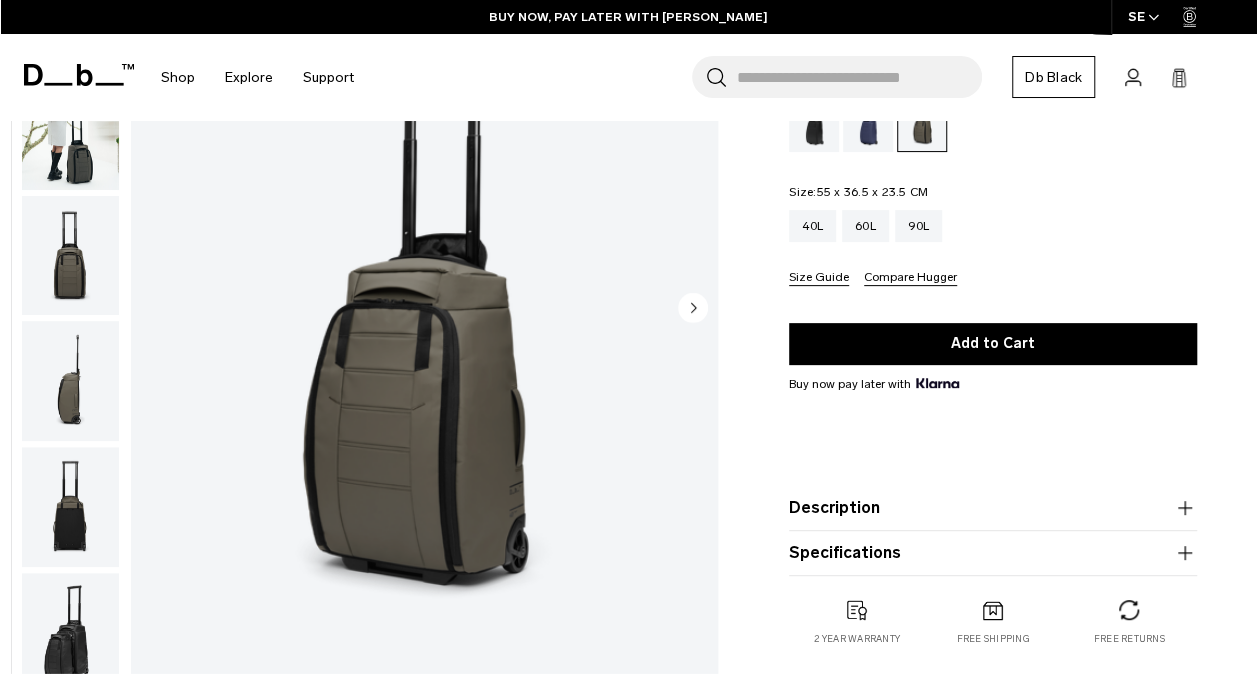 click 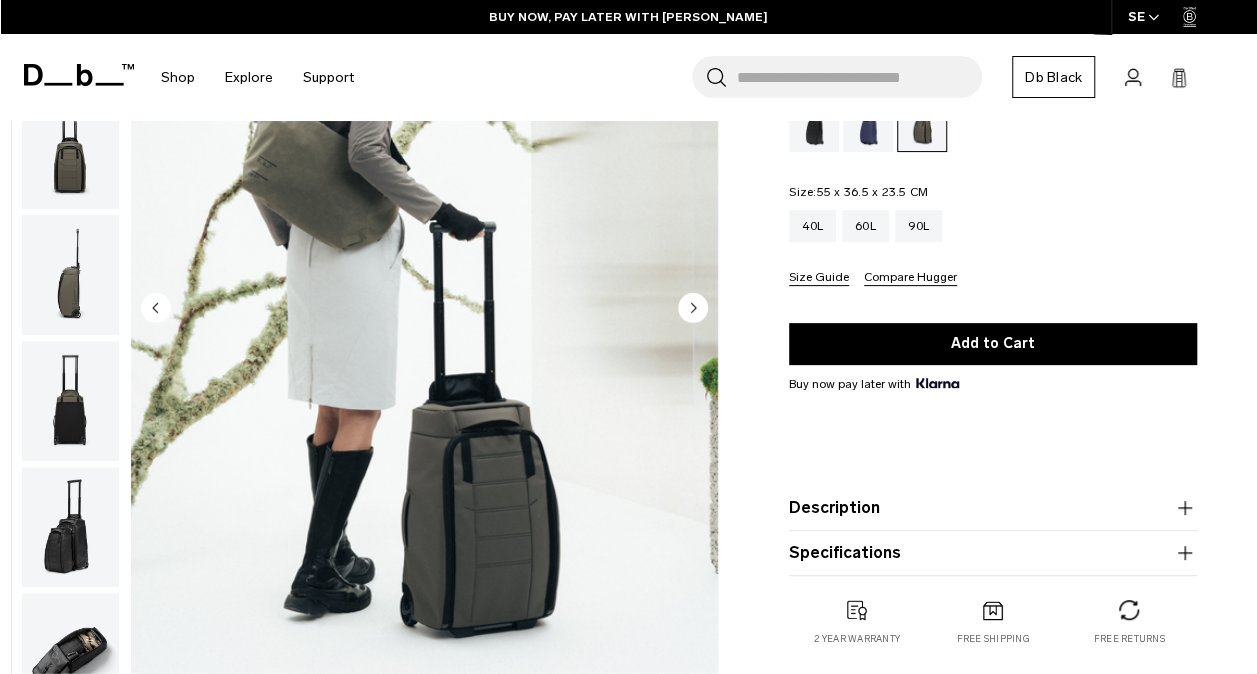 scroll, scrollTop: 126, scrollLeft: 0, axis: vertical 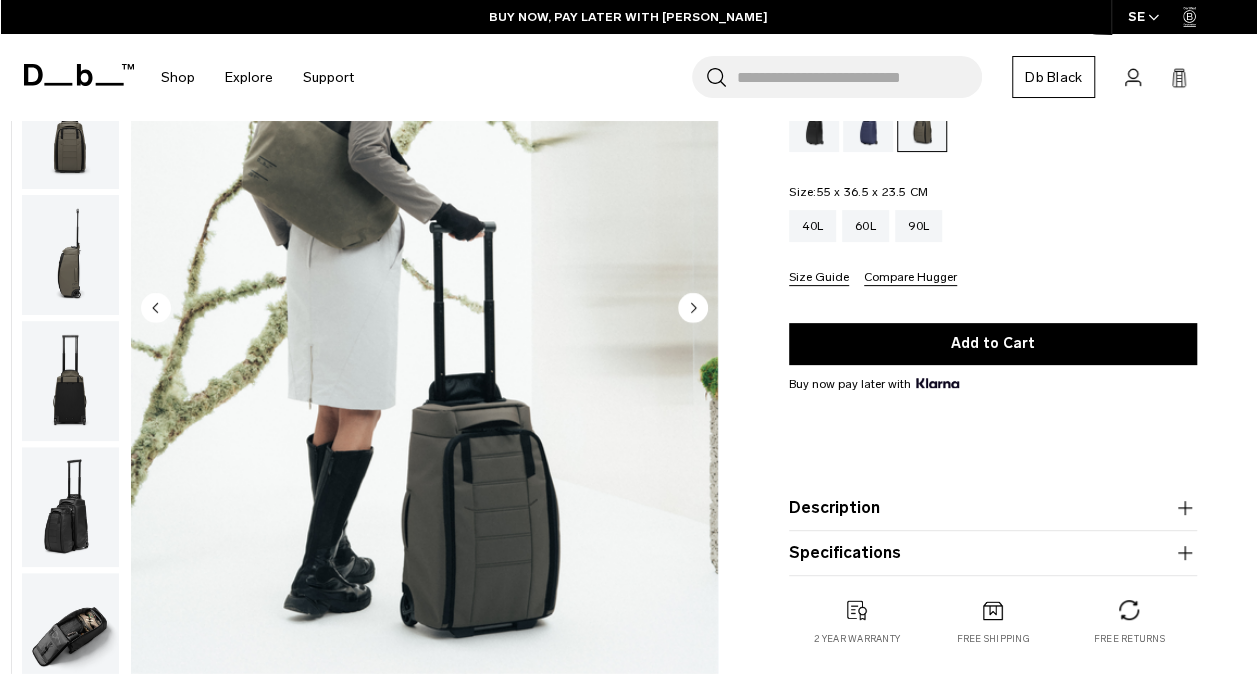 click 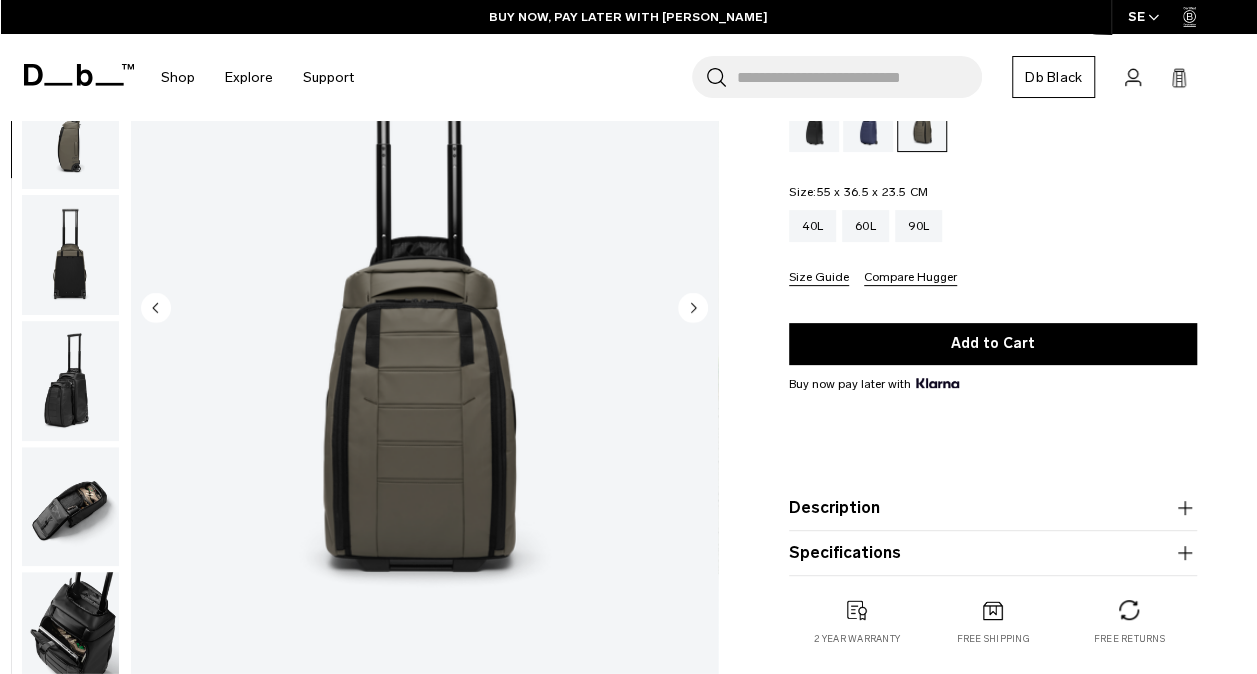 click 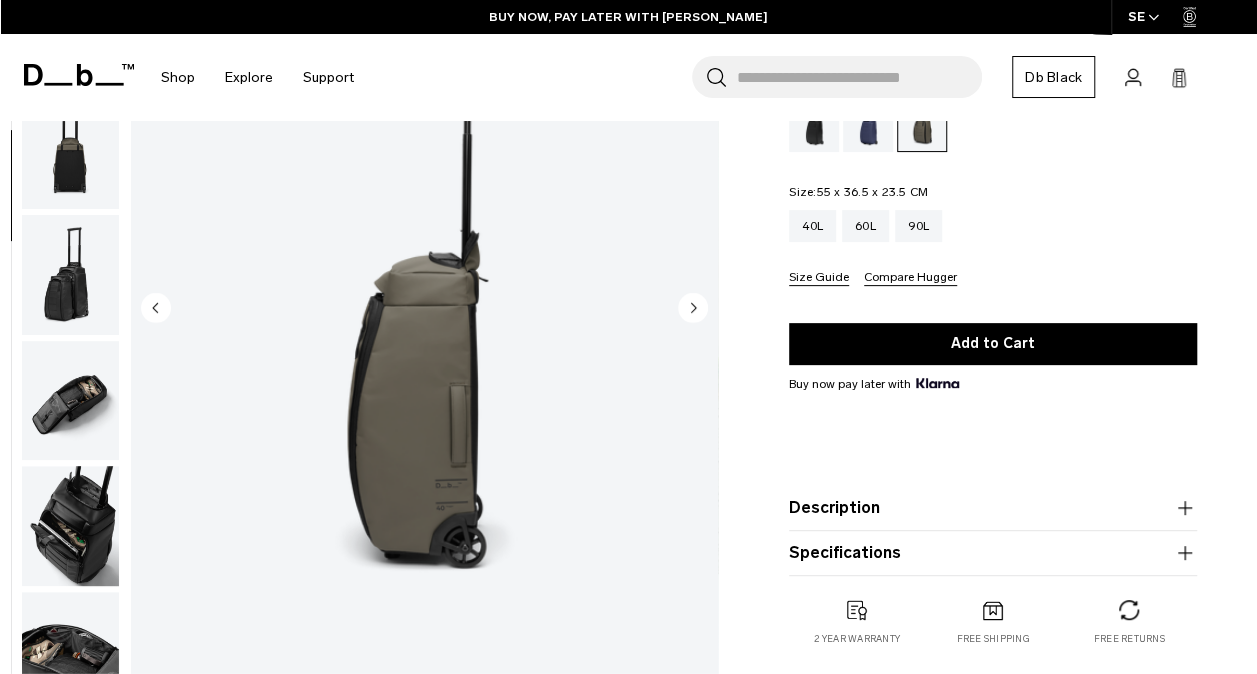scroll, scrollTop: 378, scrollLeft: 0, axis: vertical 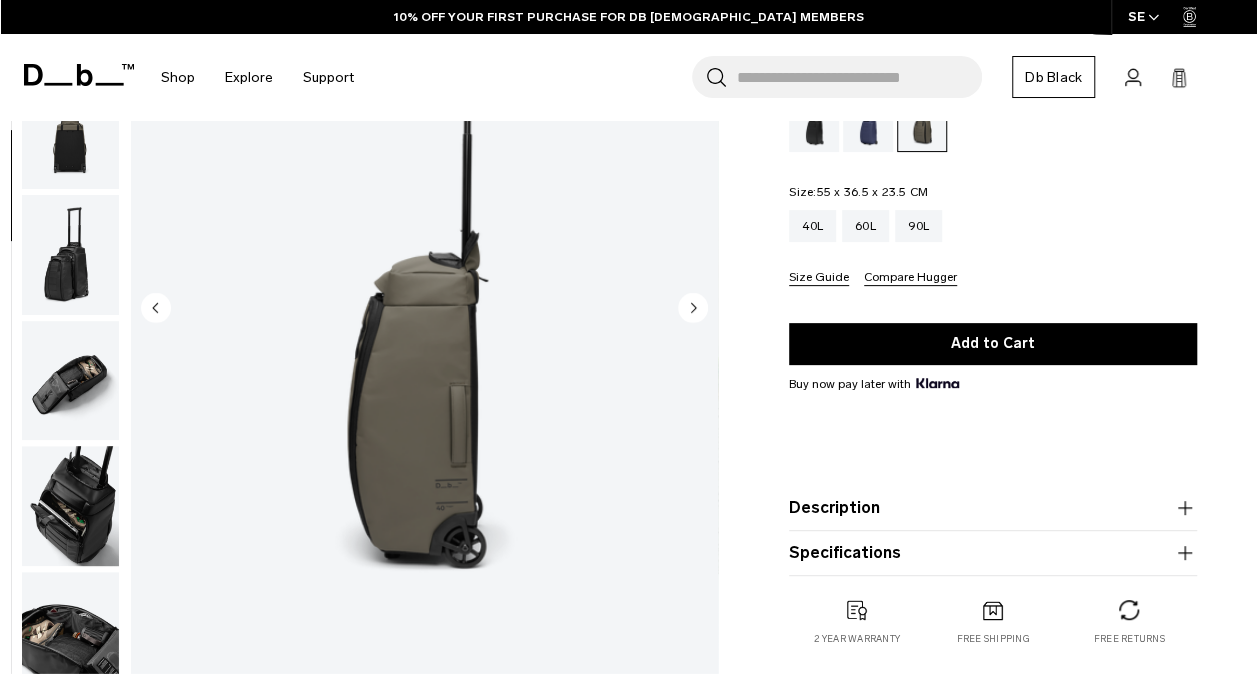 click 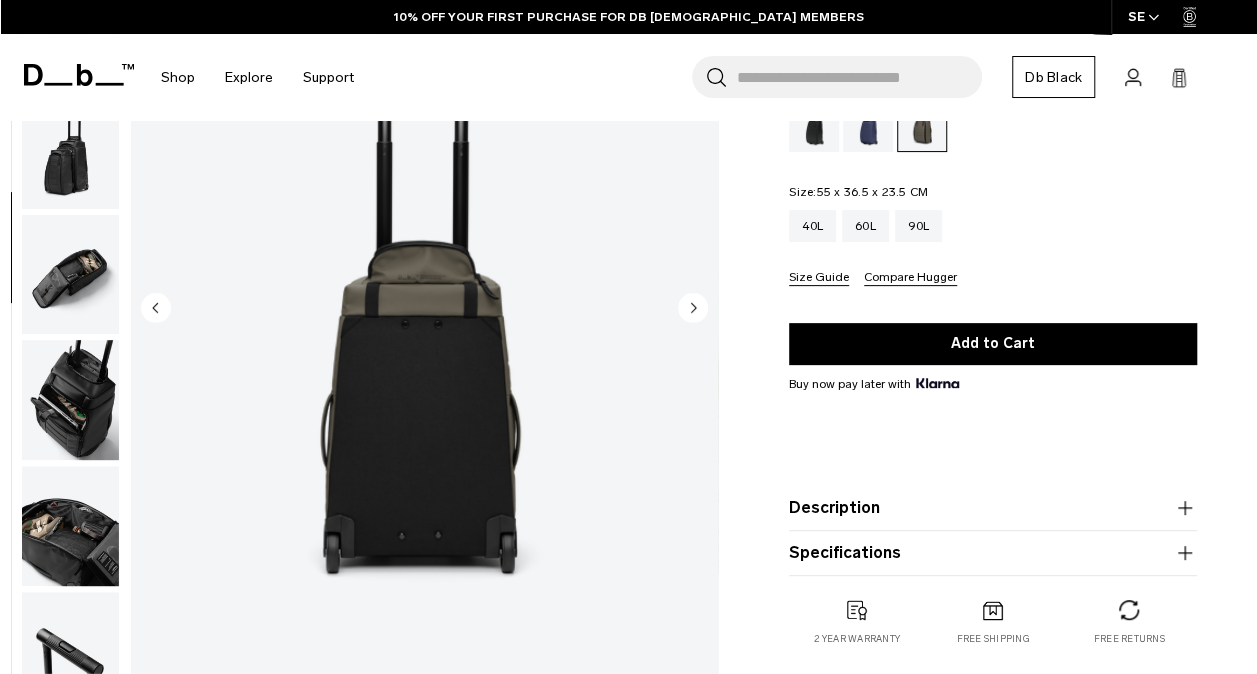 scroll, scrollTop: 504, scrollLeft: 0, axis: vertical 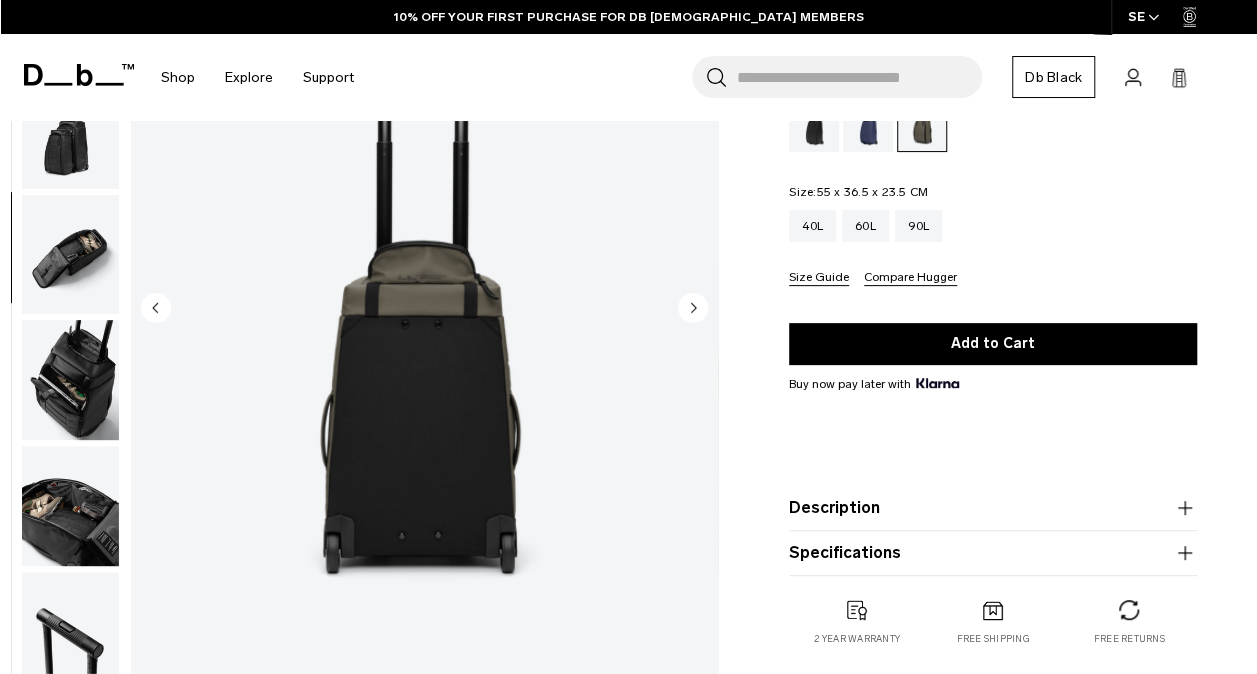 click 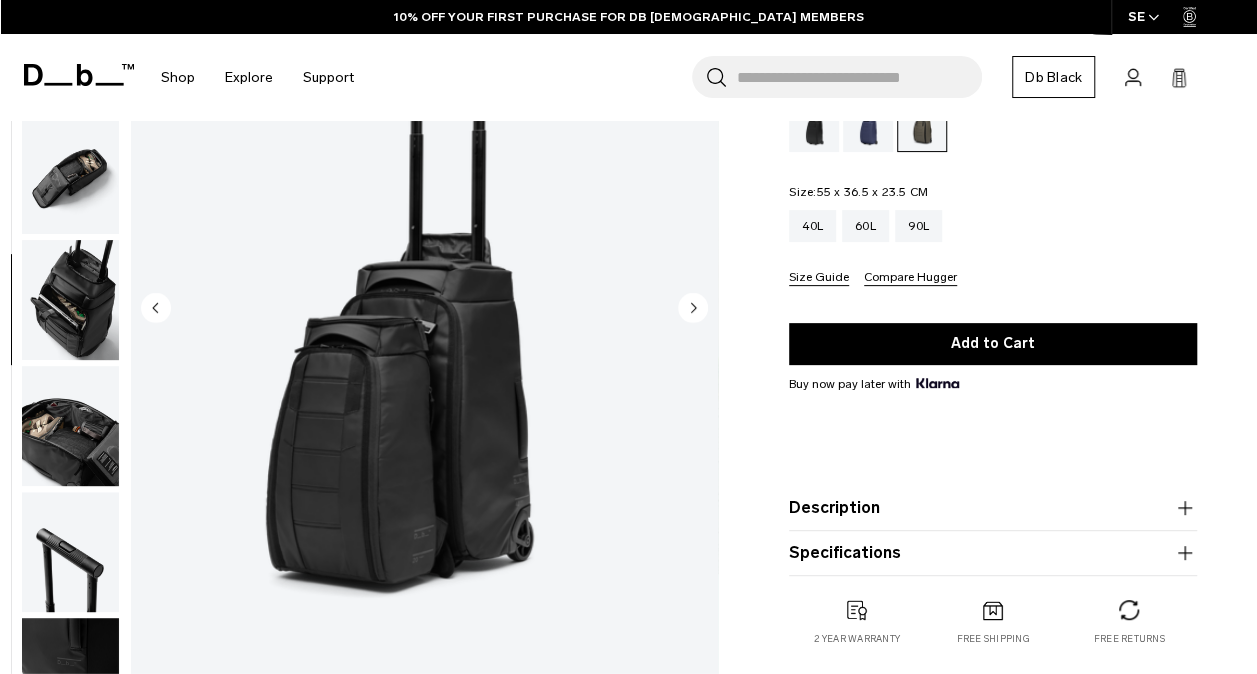 scroll, scrollTop: 630, scrollLeft: 0, axis: vertical 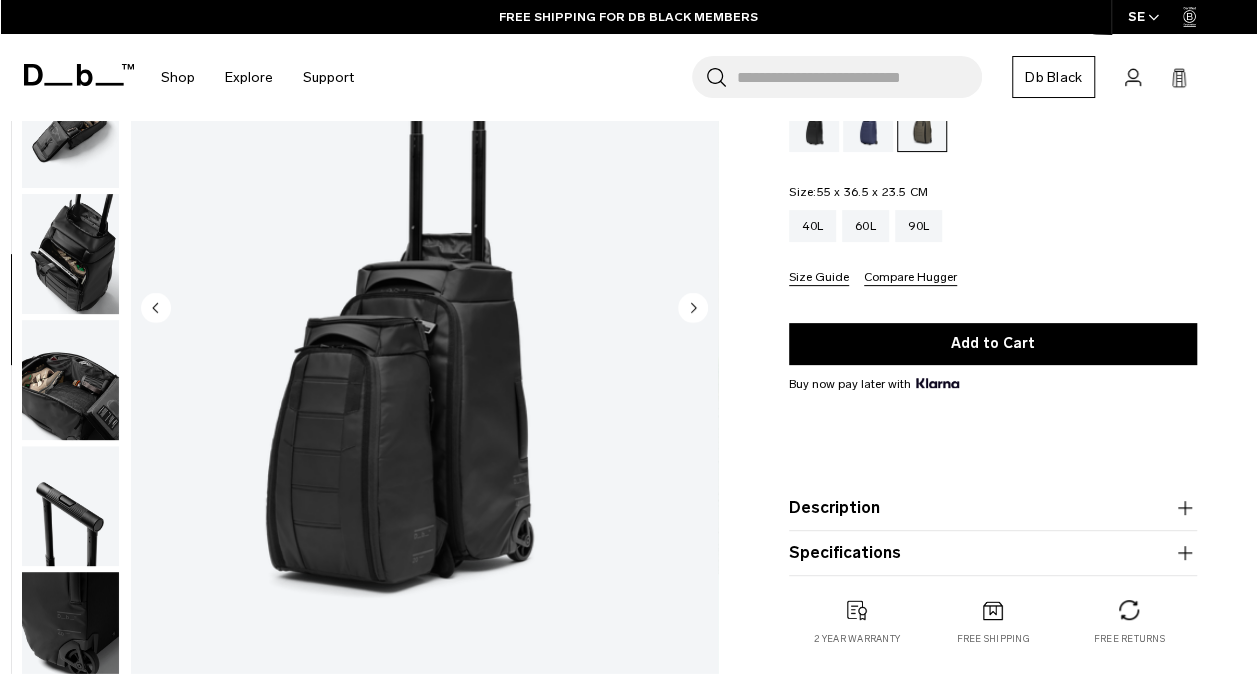 click 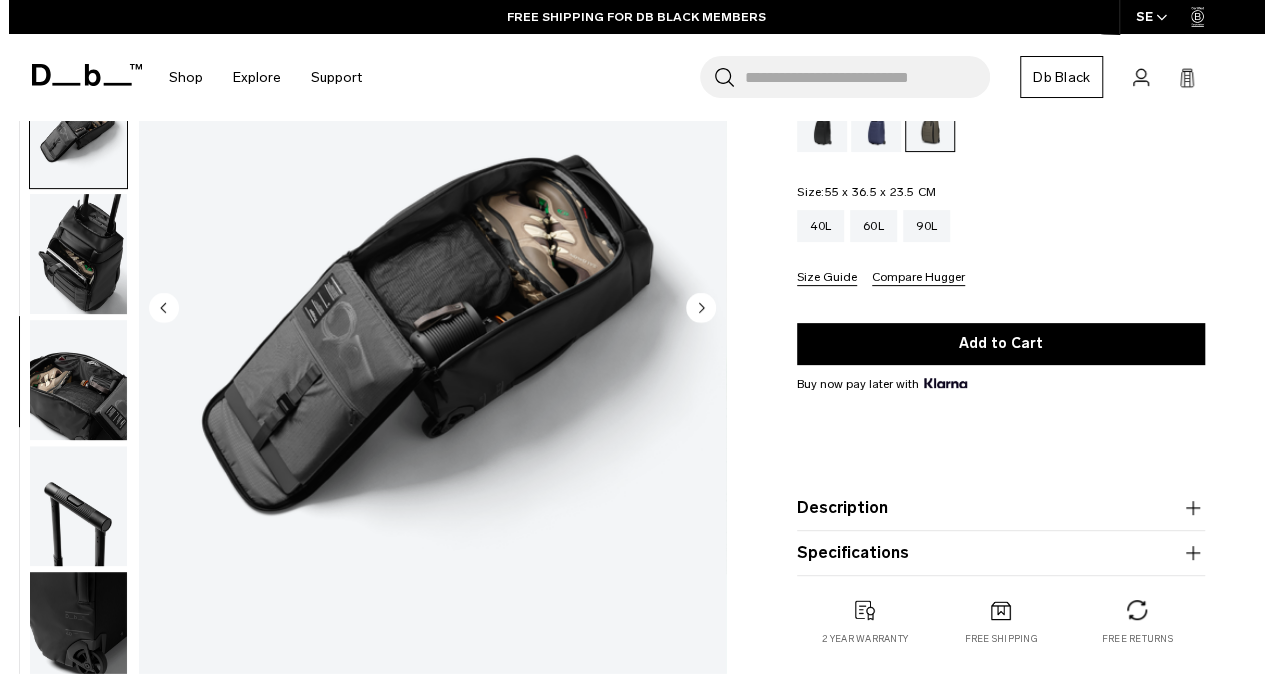 scroll, scrollTop: 648, scrollLeft: 0, axis: vertical 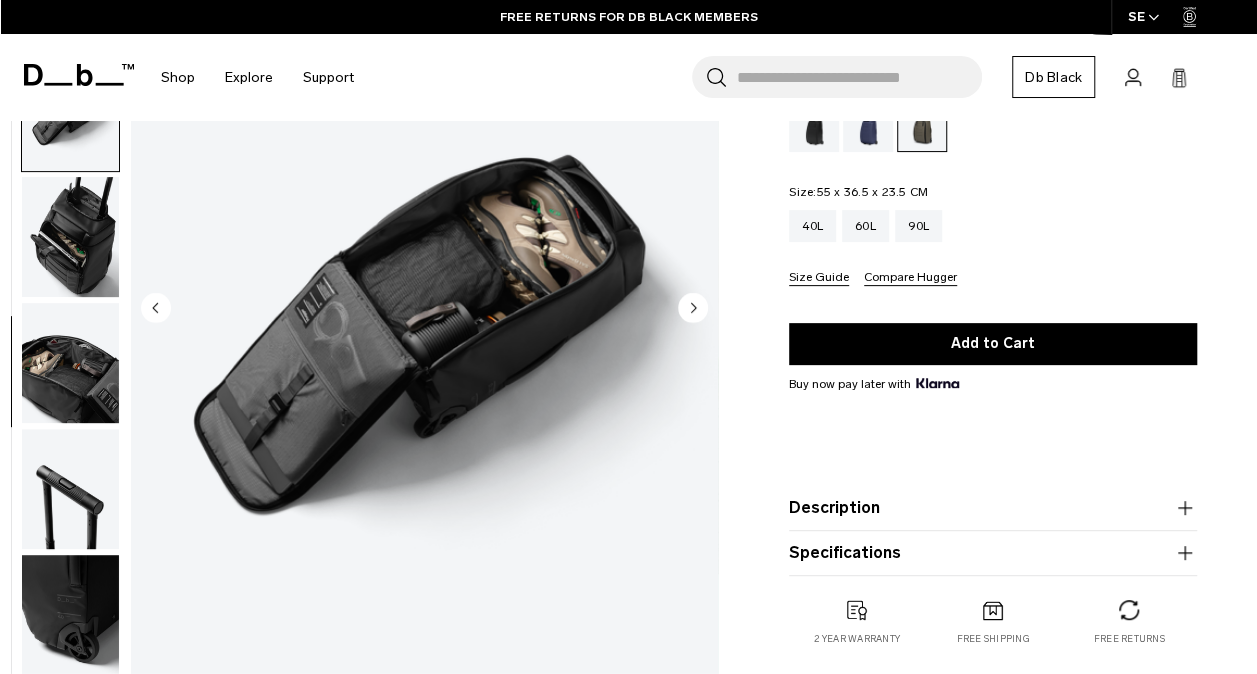 click 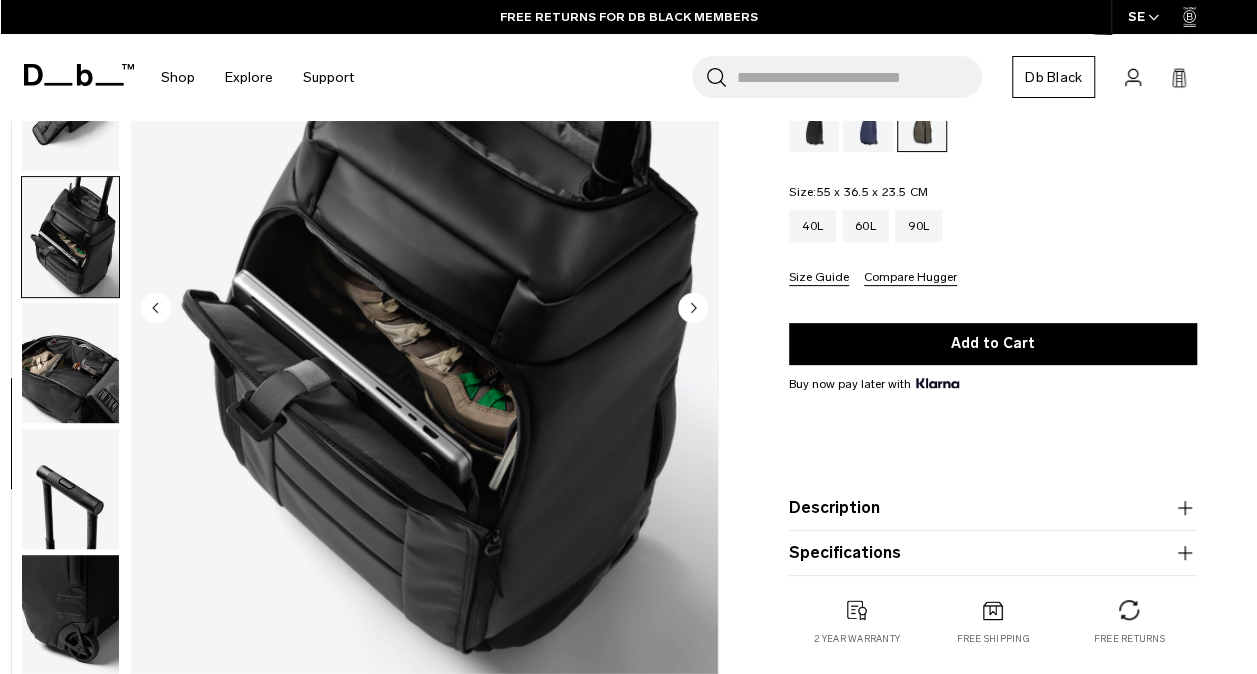 click 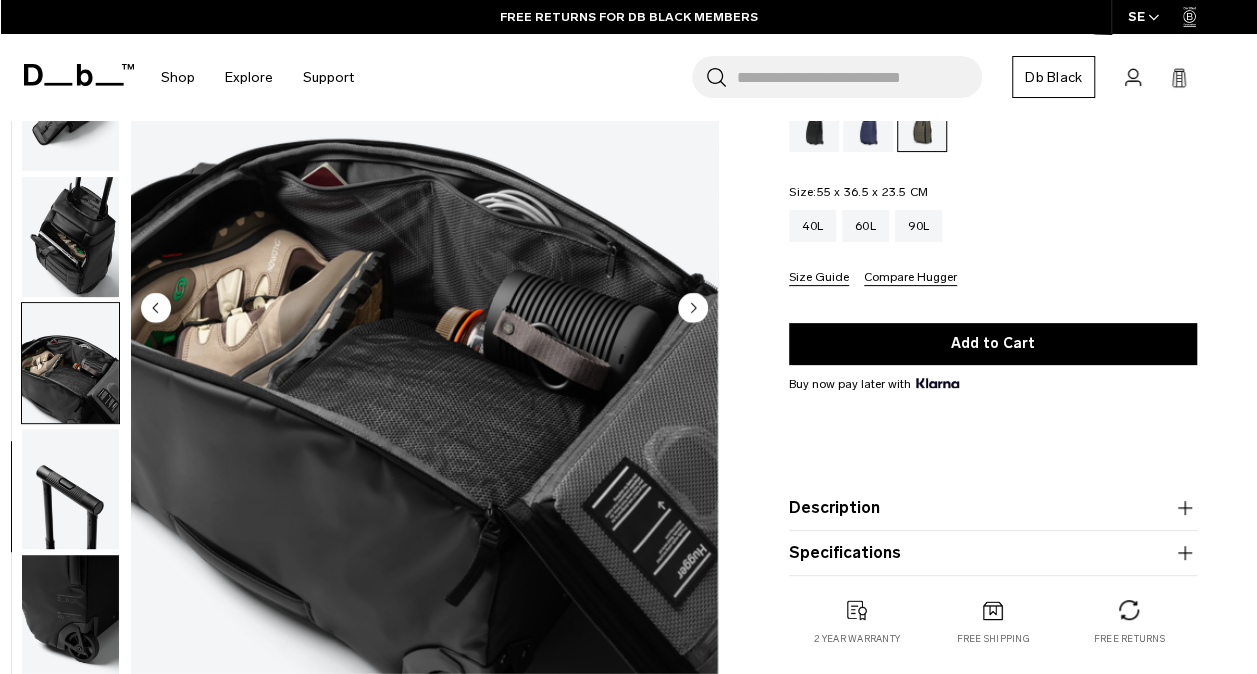 click 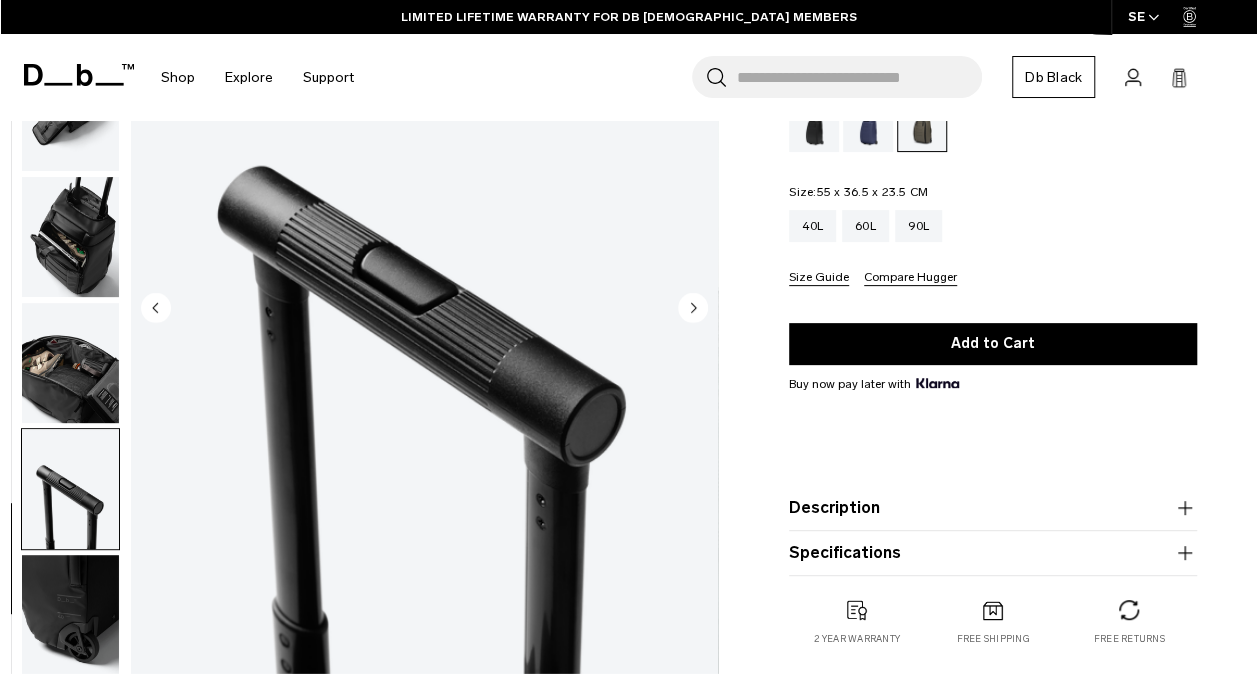 click 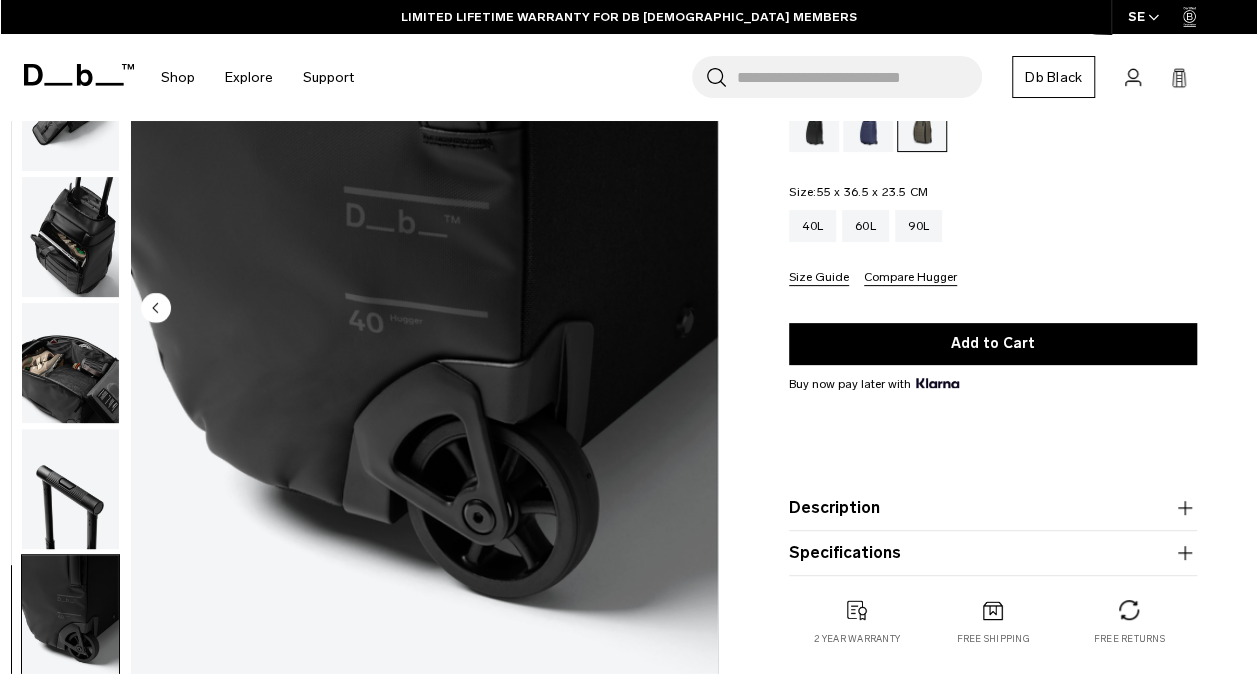 click at bounding box center [424, 309] 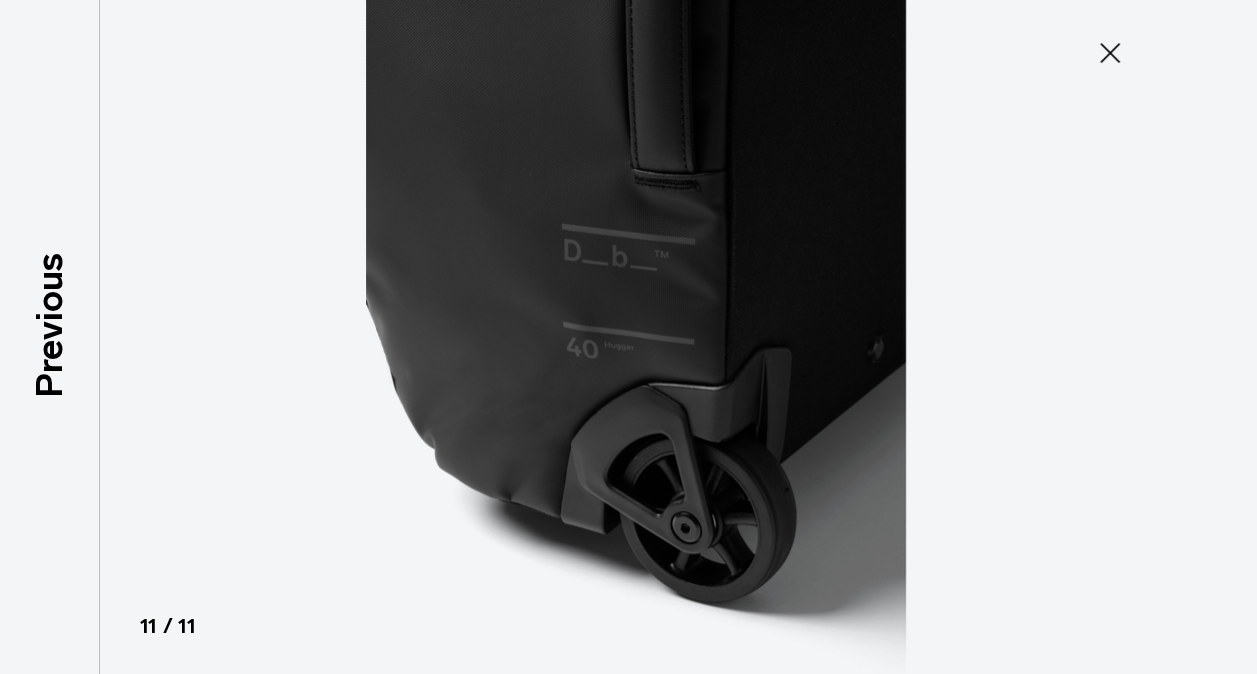 scroll, scrollTop: 637, scrollLeft: 0, axis: vertical 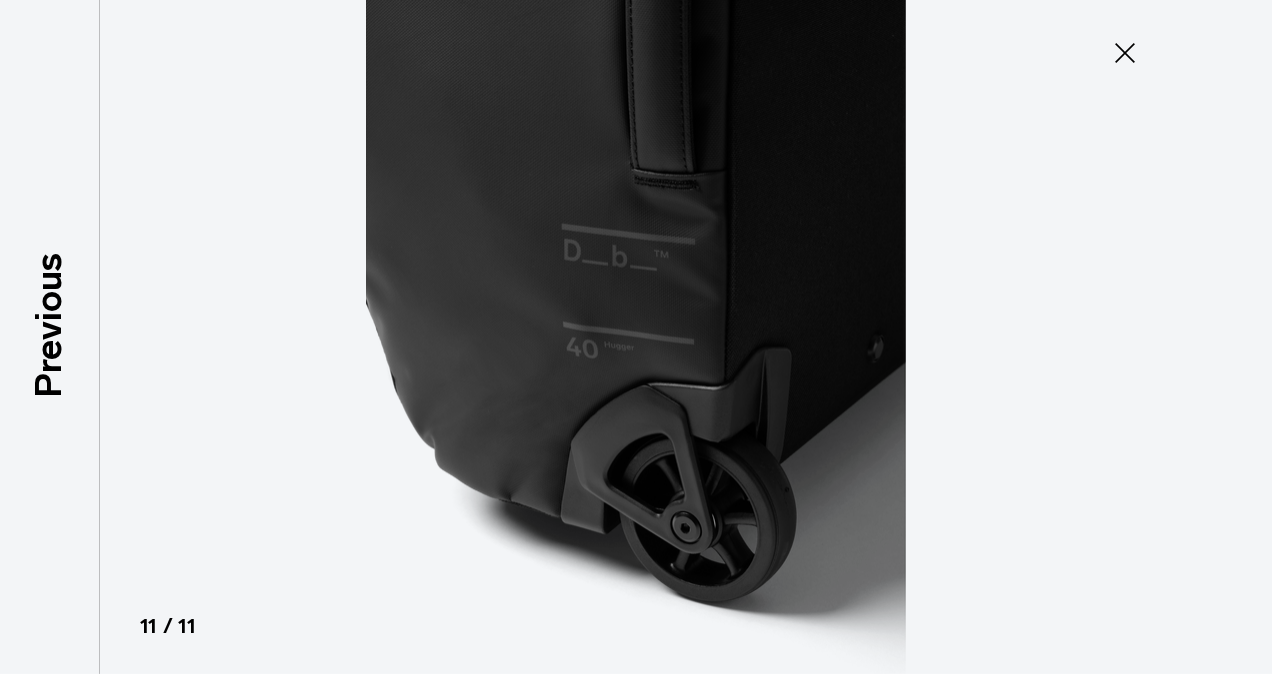 click at bounding box center (636, 337) 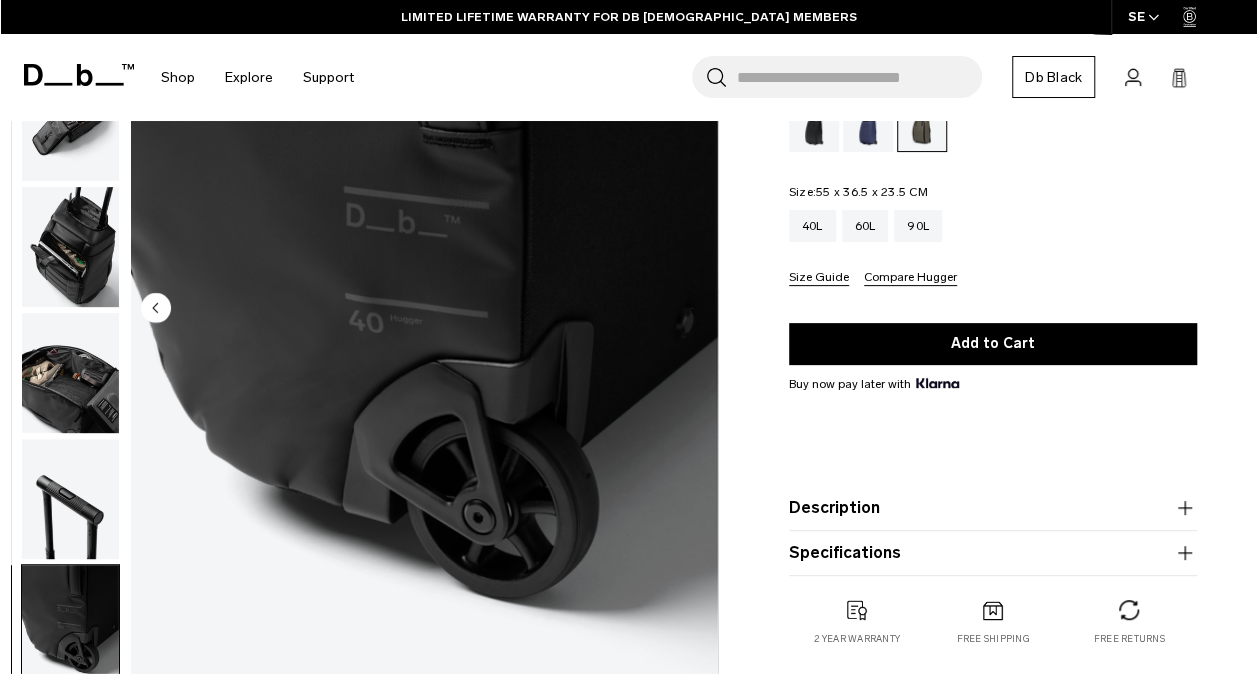 scroll, scrollTop: 648, scrollLeft: 0, axis: vertical 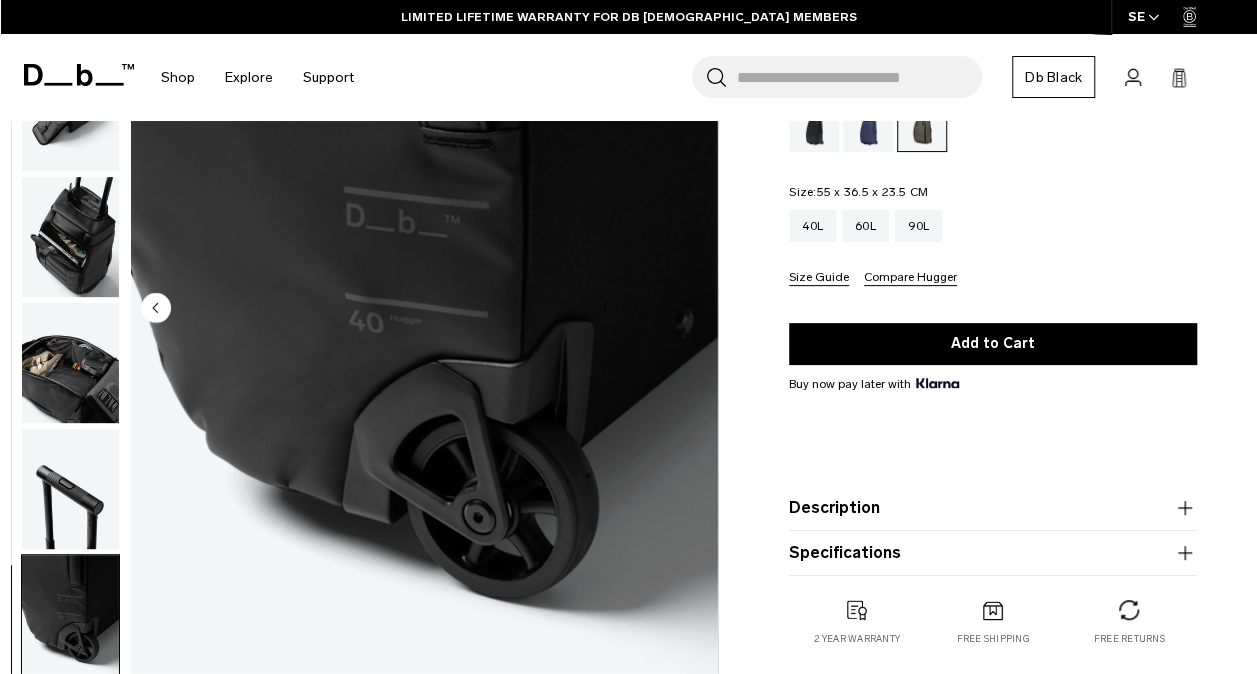 click at bounding box center [868, 121] 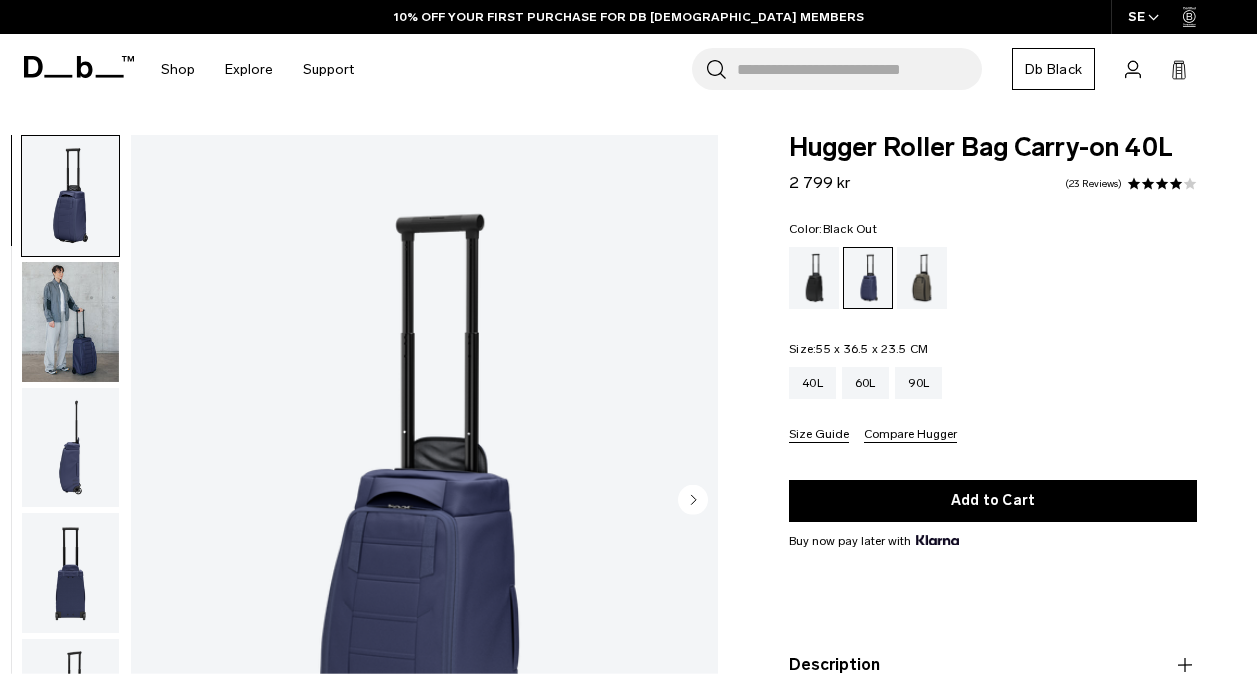 scroll, scrollTop: 0, scrollLeft: 0, axis: both 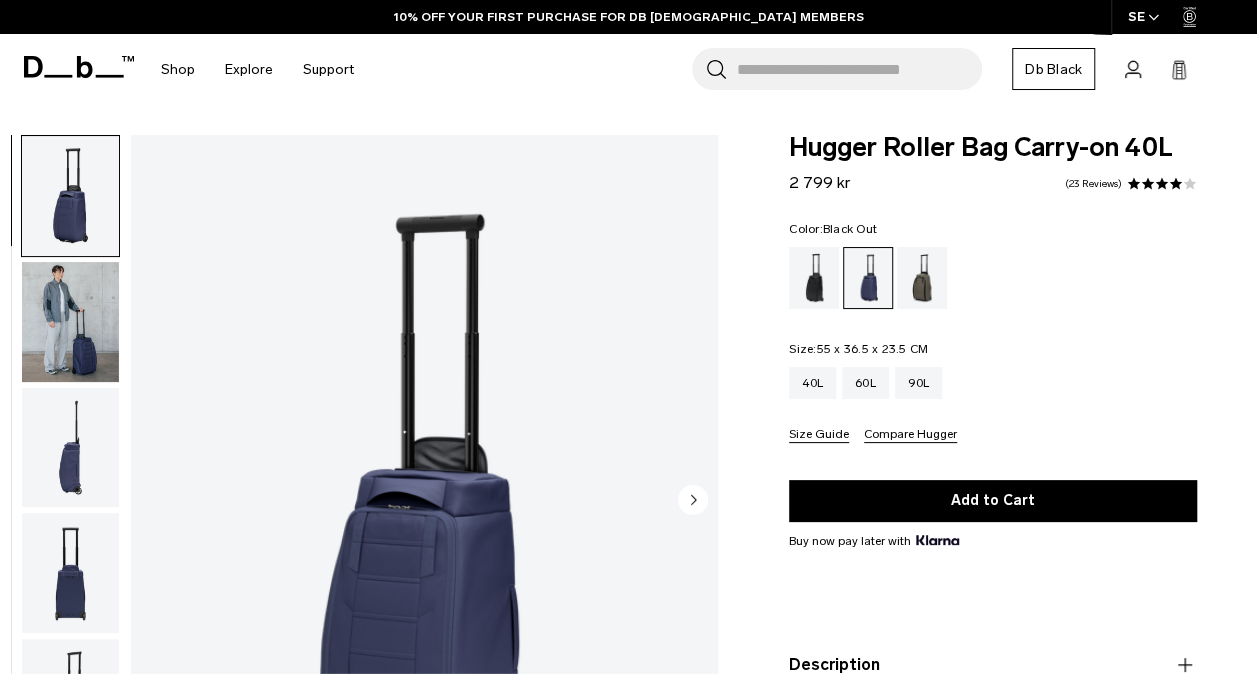 click at bounding box center [814, 278] 